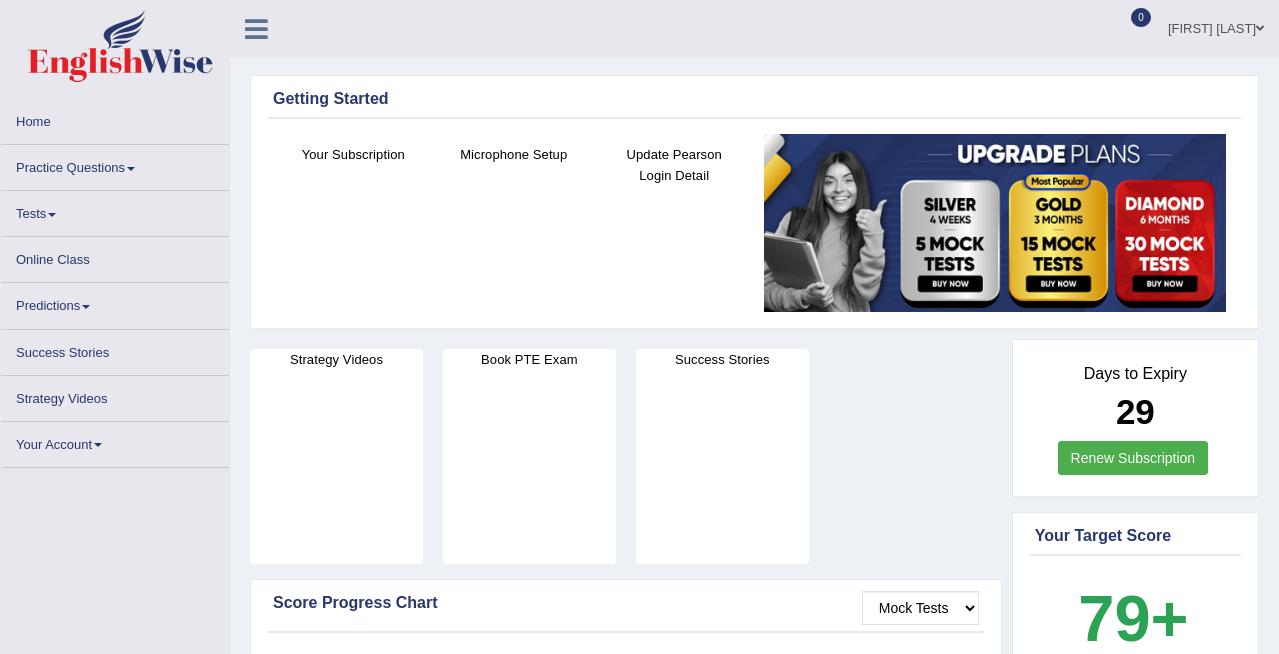 scroll, scrollTop: 0, scrollLeft: 0, axis: both 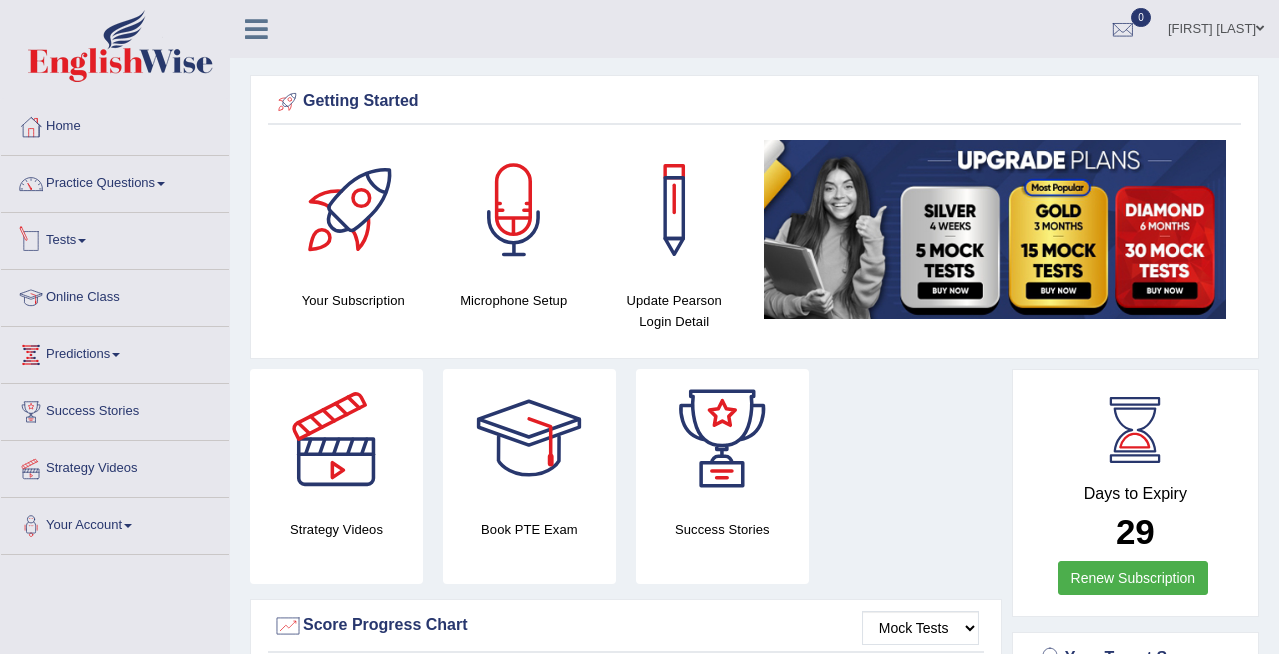 click on "Tests" at bounding box center [115, 238] 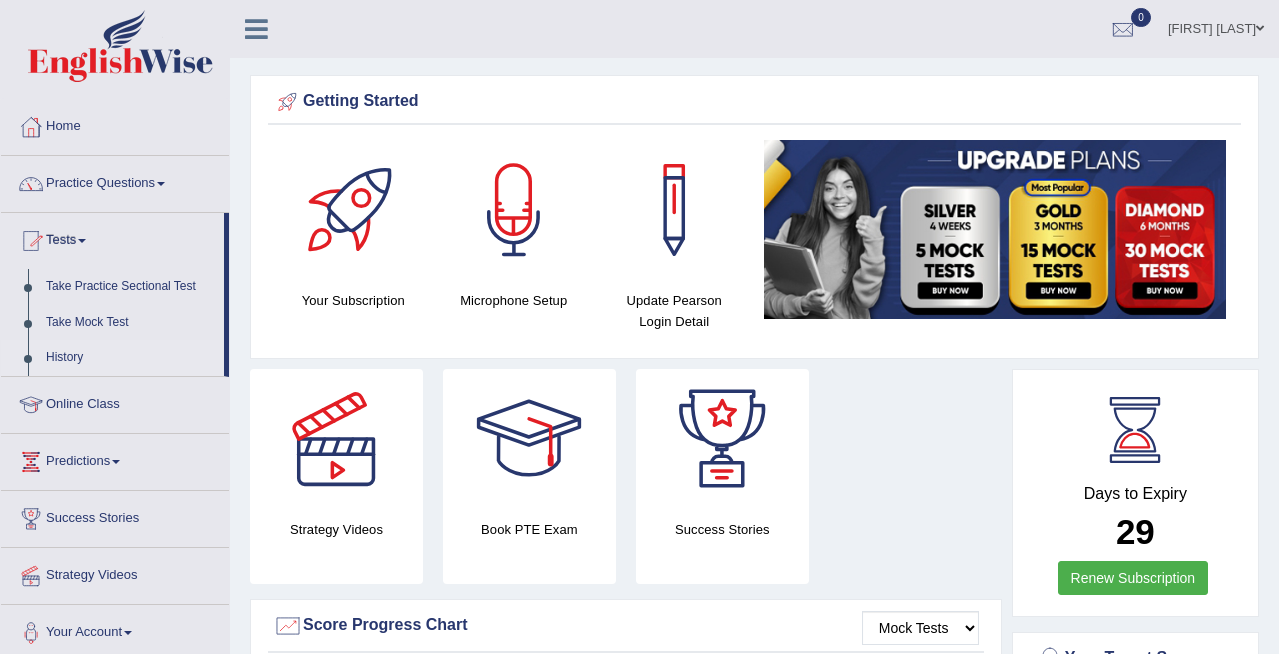 click on "History" at bounding box center [130, 358] 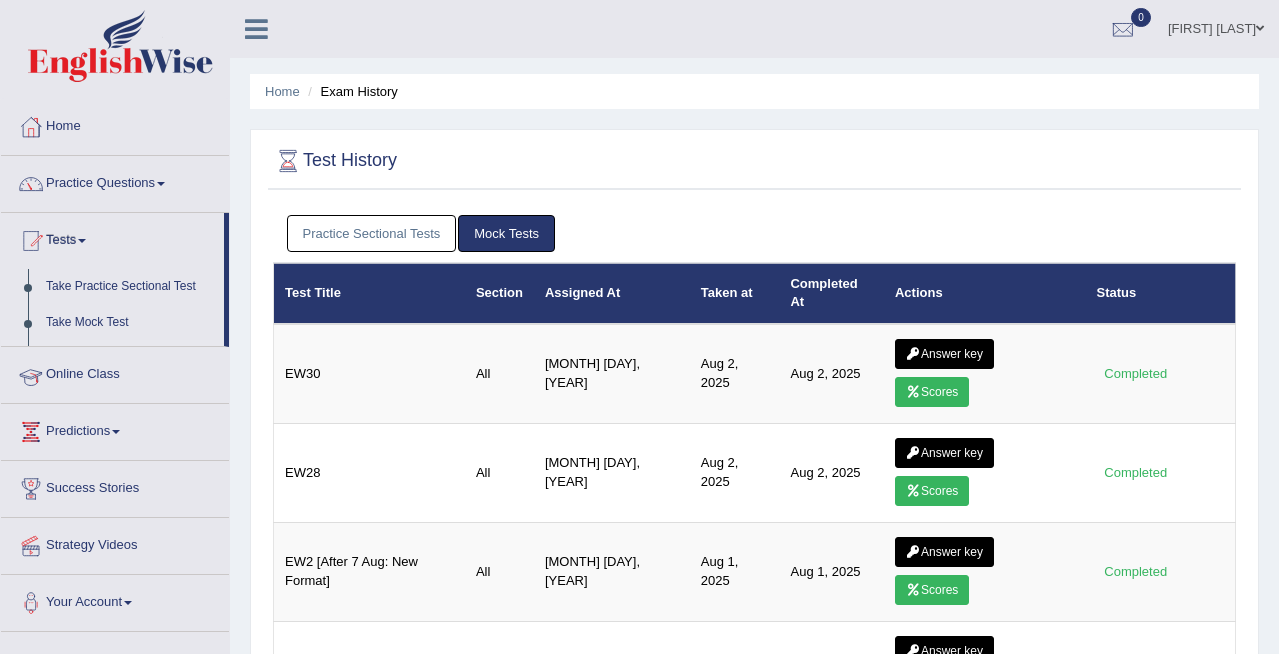 scroll, scrollTop: 0, scrollLeft: 0, axis: both 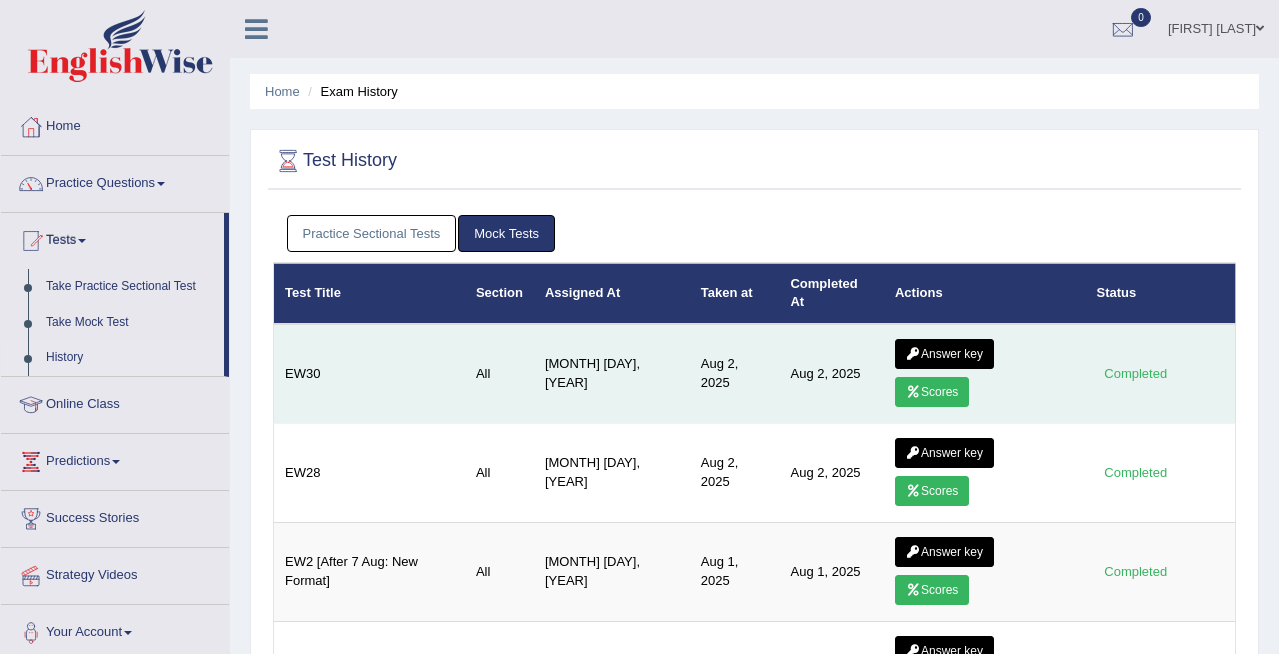 click on "Scores" at bounding box center [932, 392] 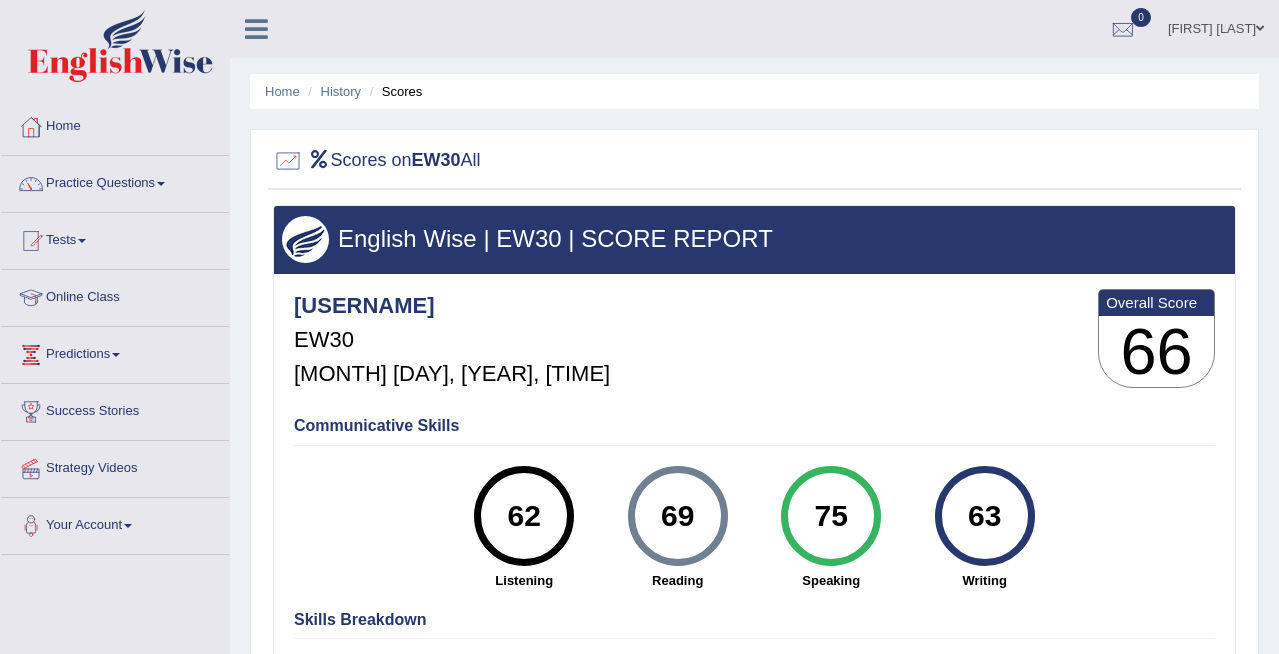 scroll, scrollTop: 0, scrollLeft: 0, axis: both 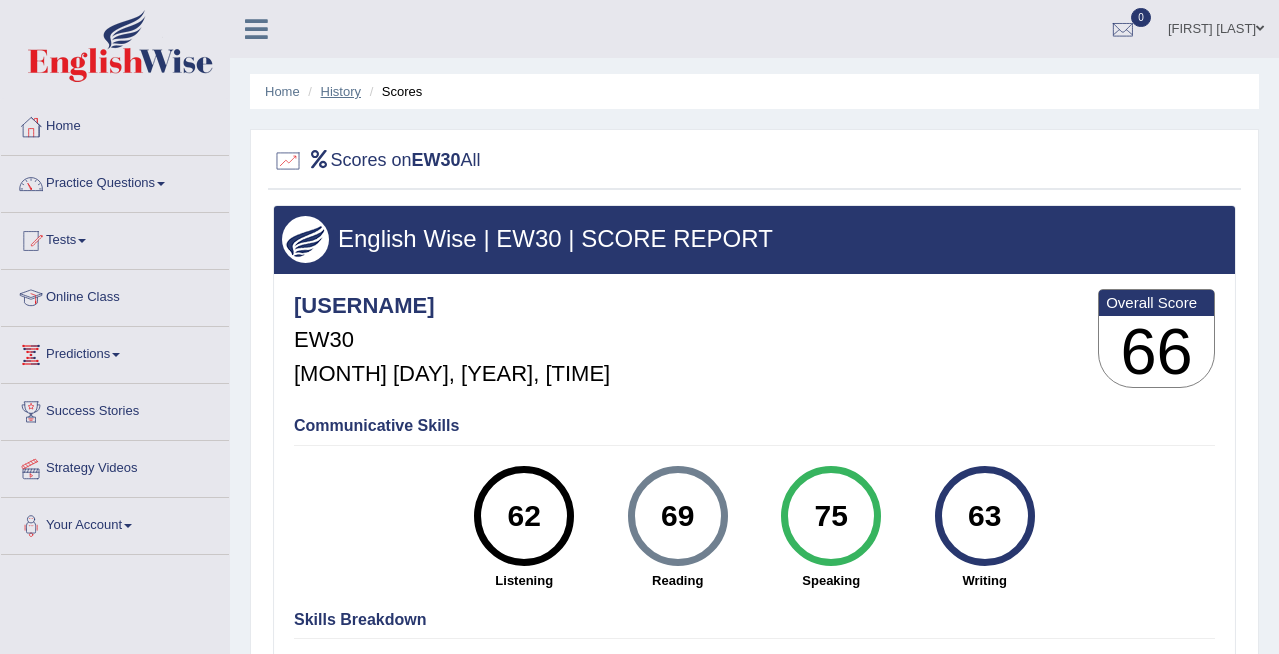 click on "History" at bounding box center [341, 91] 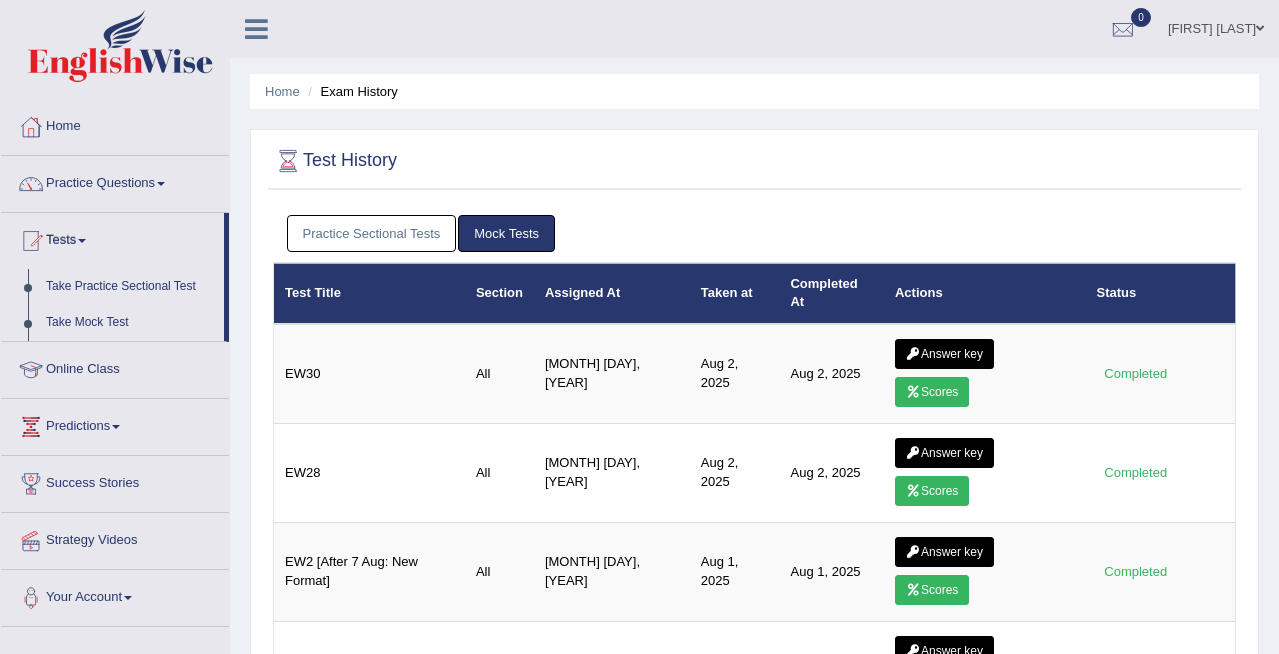 scroll, scrollTop: 0, scrollLeft: 0, axis: both 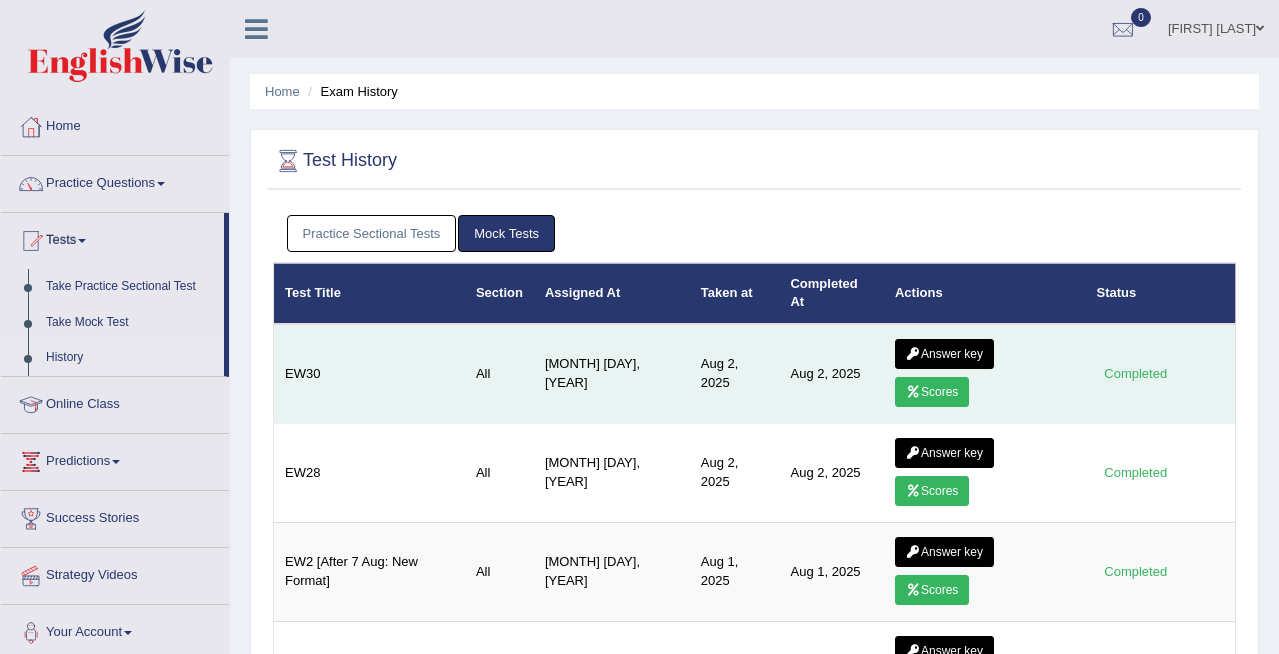 click on "Answer key" at bounding box center [944, 354] 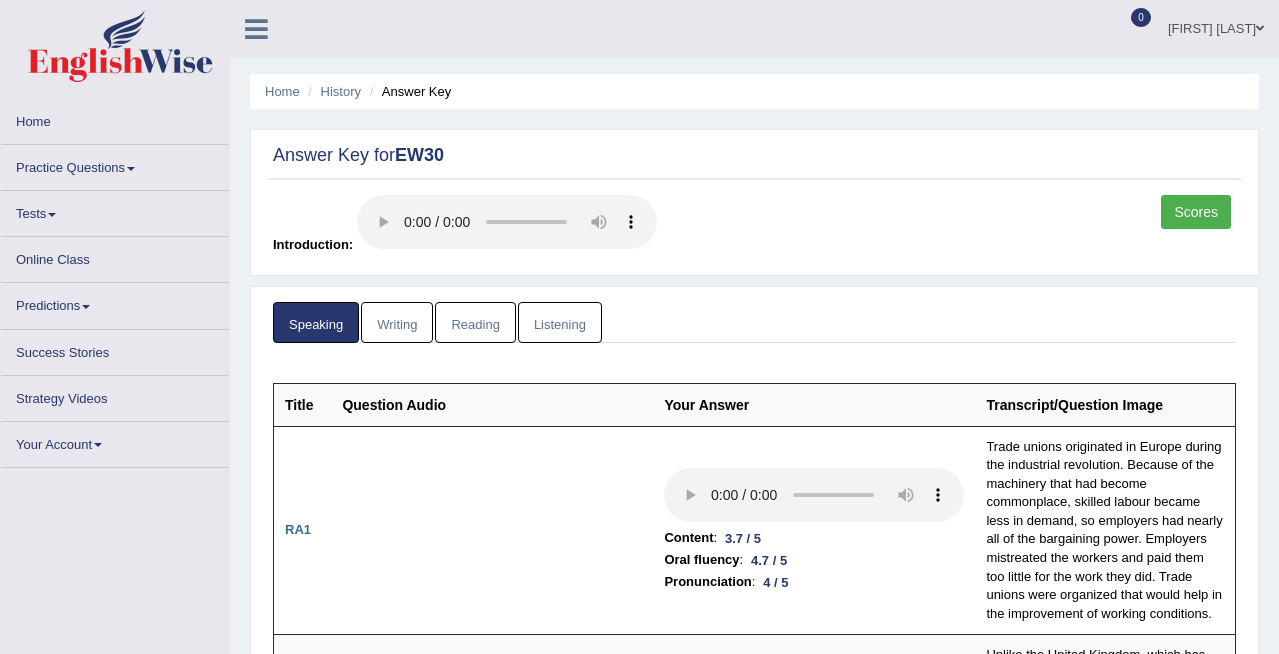 scroll, scrollTop: 0, scrollLeft: 0, axis: both 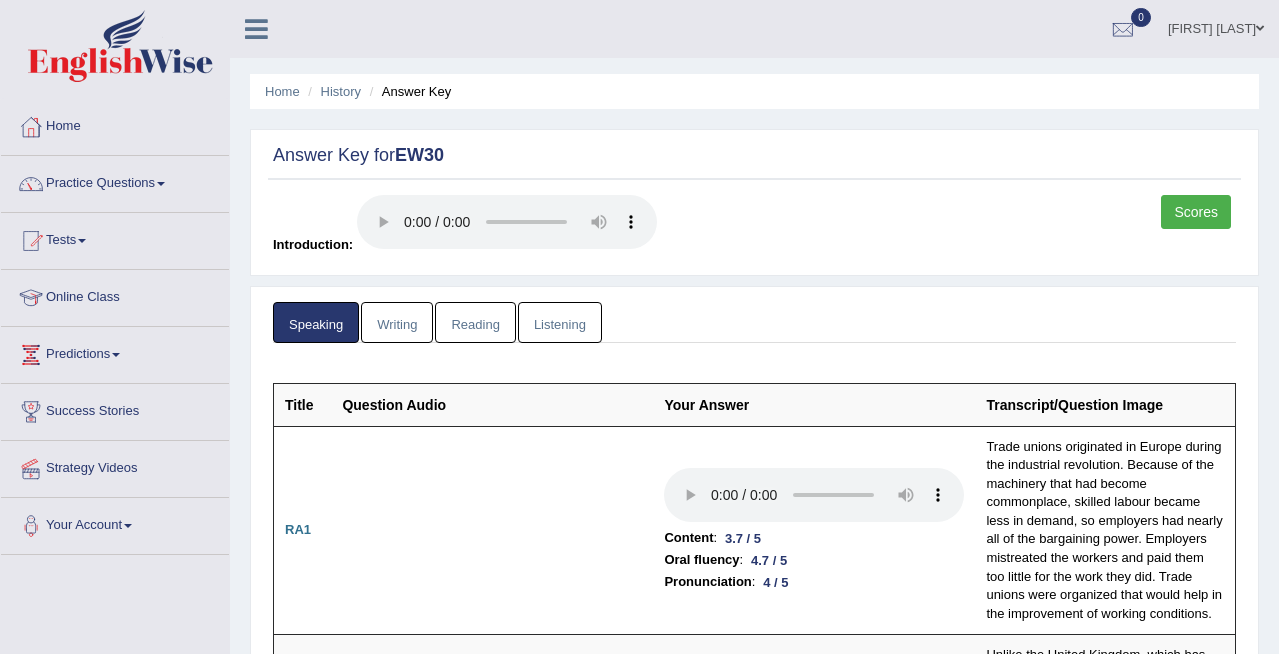 click on "Listening" at bounding box center [560, 322] 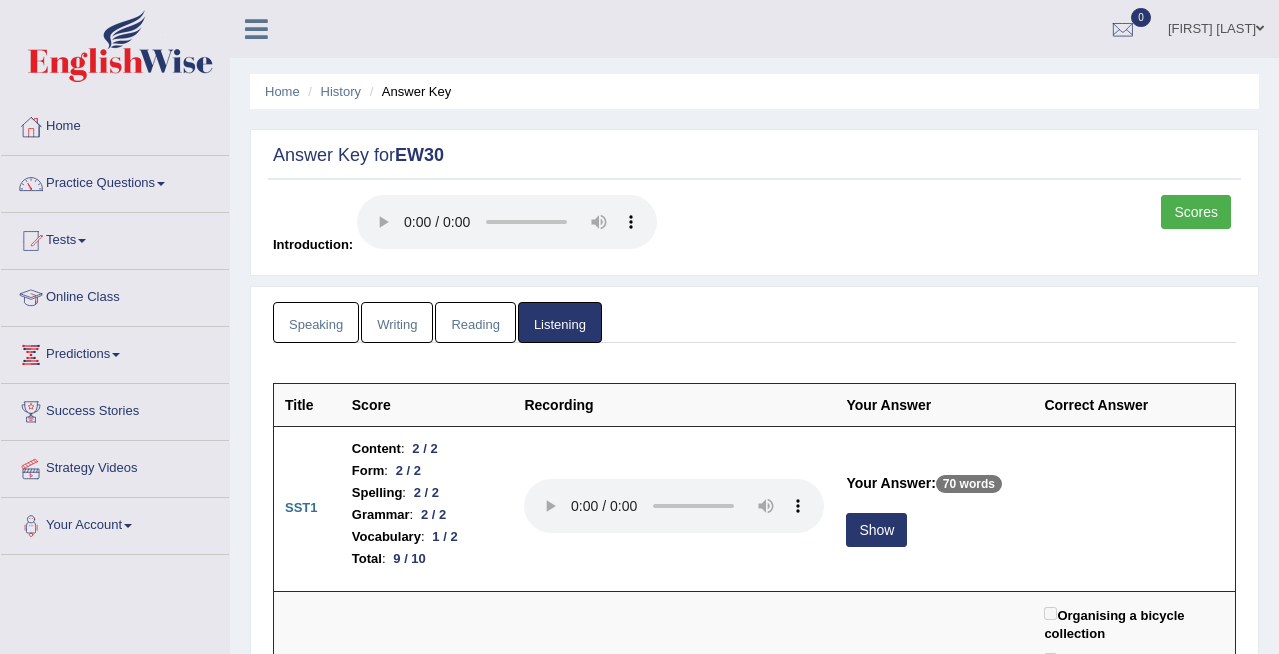 scroll, scrollTop: 383, scrollLeft: 0, axis: vertical 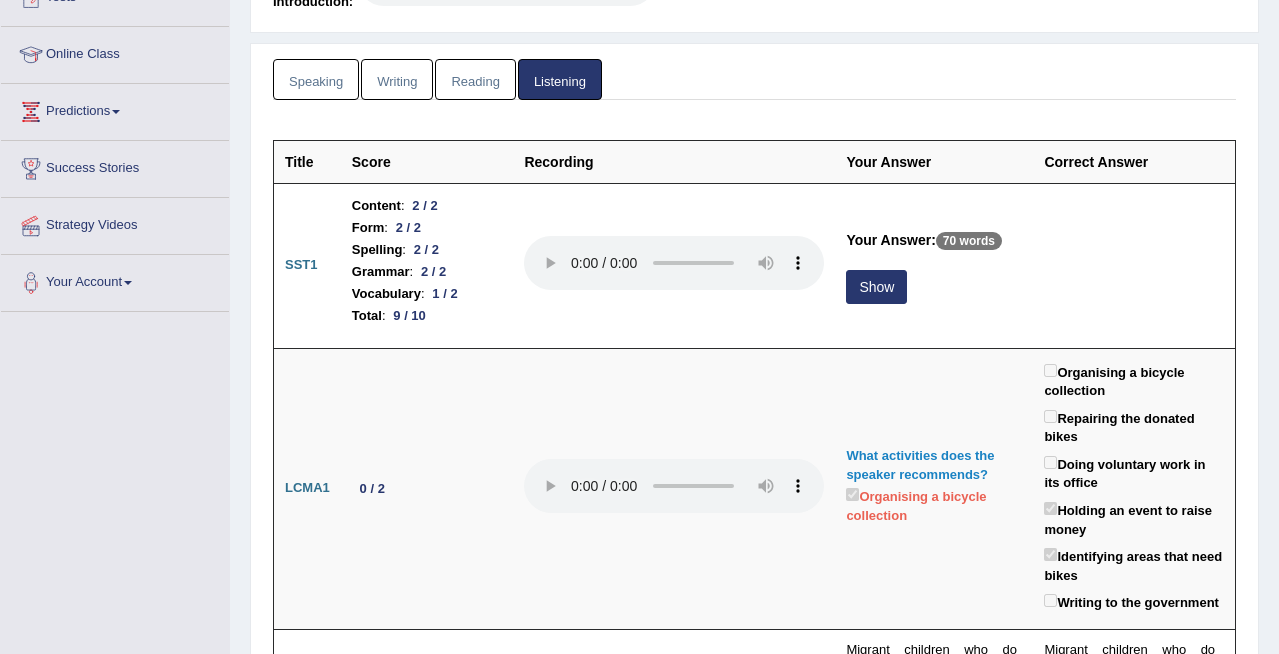 drag, startPoint x: 1291, startPoint y: 131, endPoint x: 1290, endPoint y: 112, distance: 19.026299 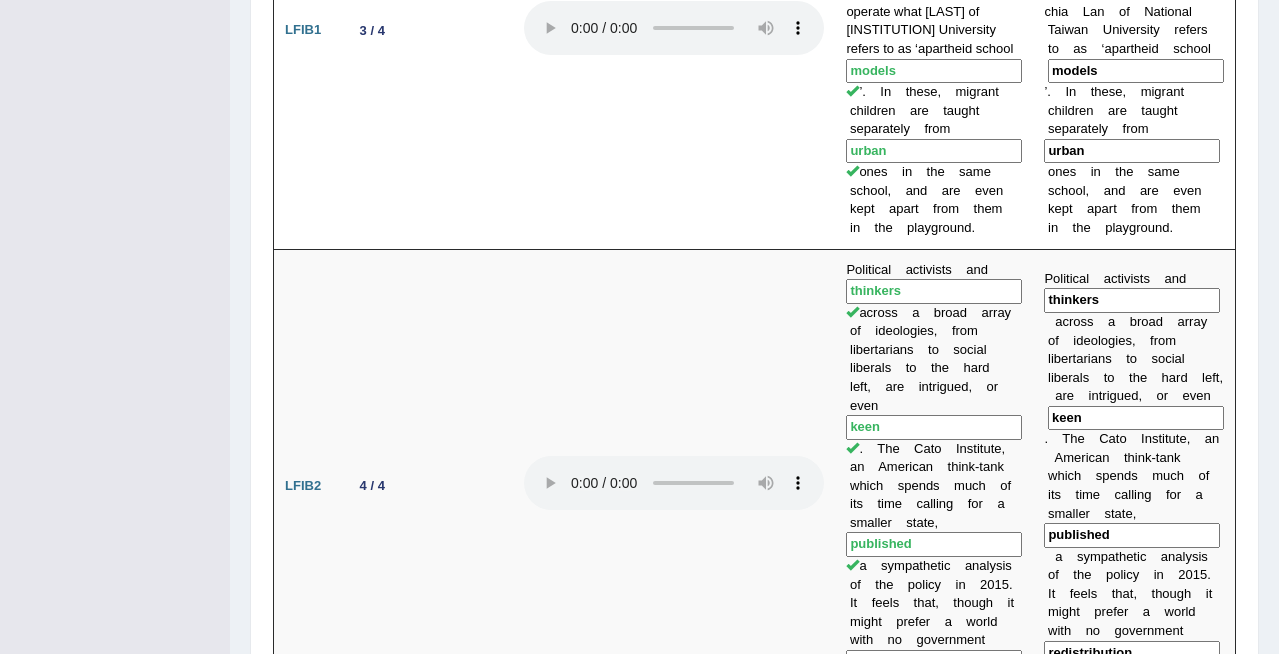 scroll, scrollTop: 759, scrollLeft: 0, axis: vertical 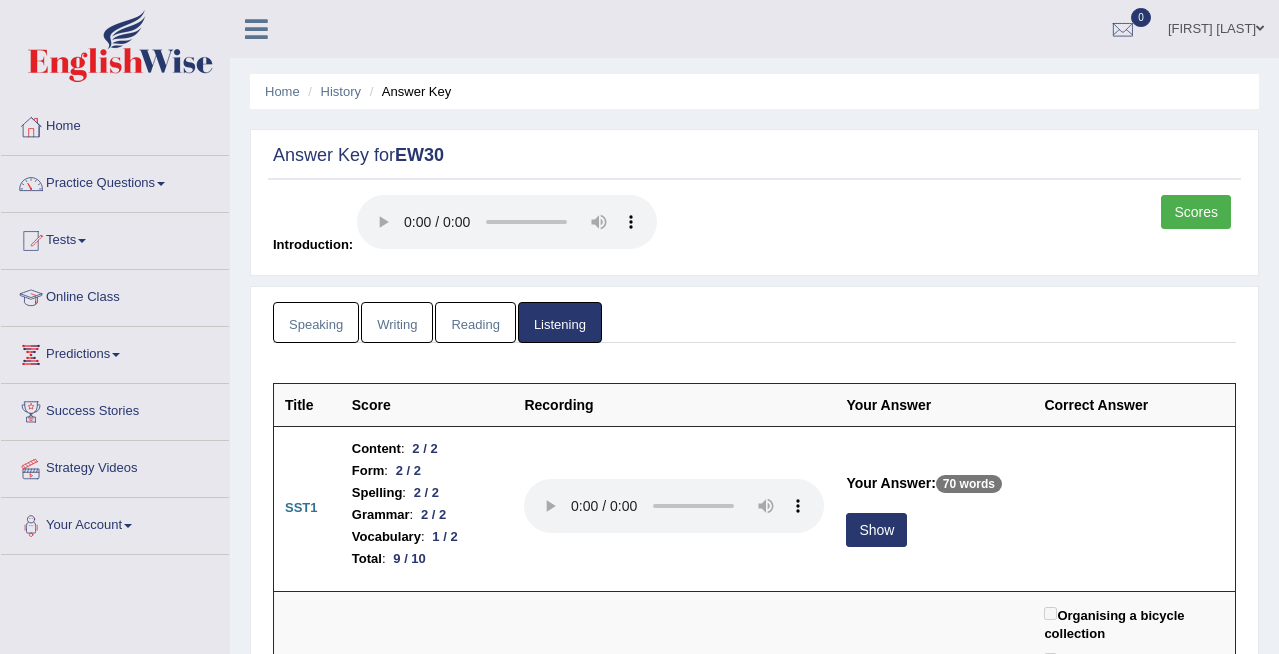 click on "Reading" at bounding box center [475, 322] 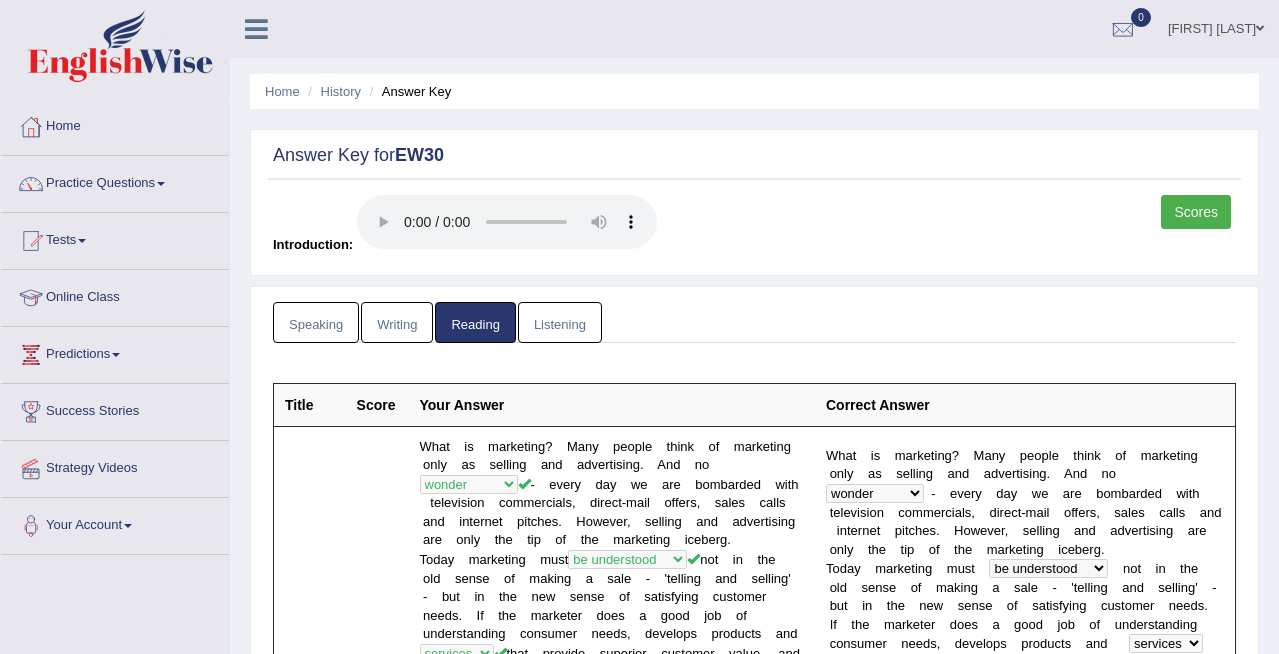 scroll, scrollTop: 572, scrollLeft: 0, axis: vertical 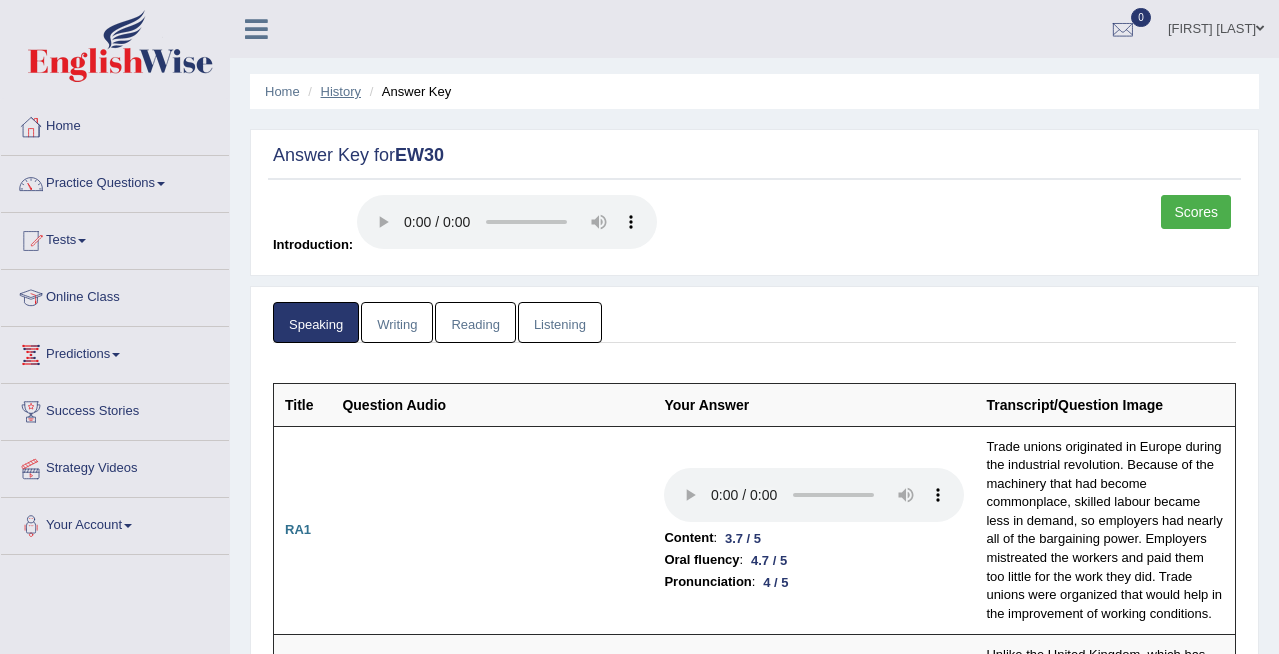 click on "History" at bounding box center (341, 91) 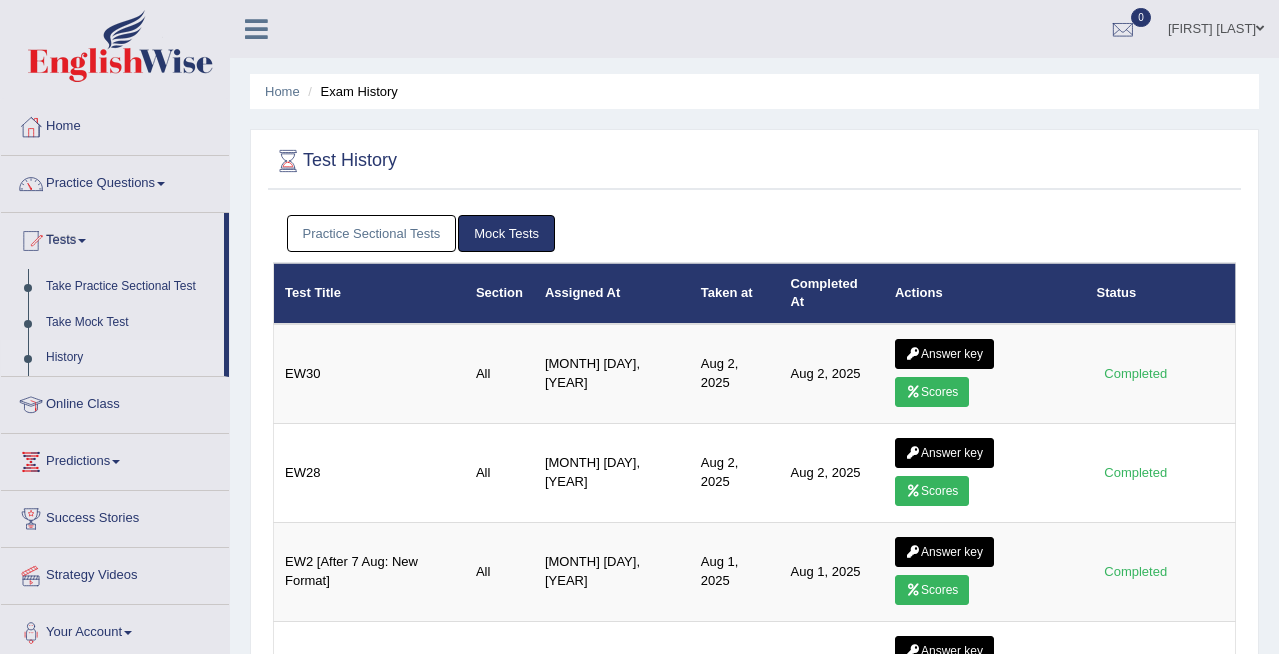 scroll, scrollTop: 0, scrollLeft: 0, axis: both 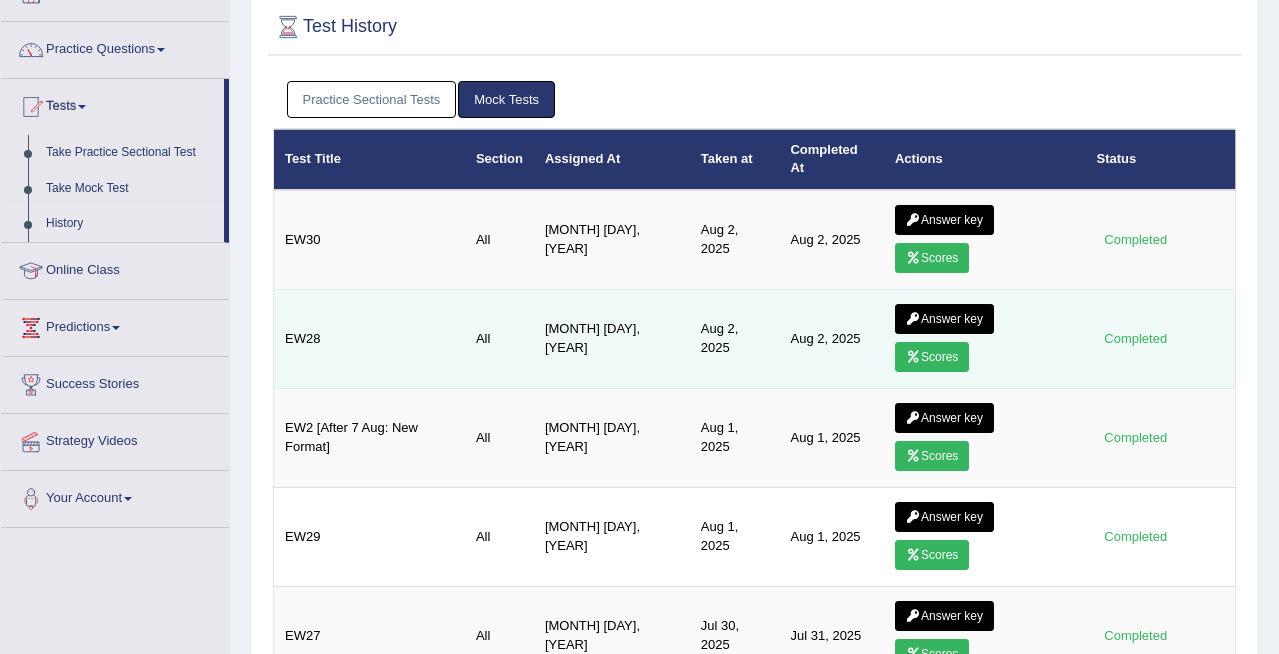 click on "Answer key    Scores" at bounding box center [985, 338] 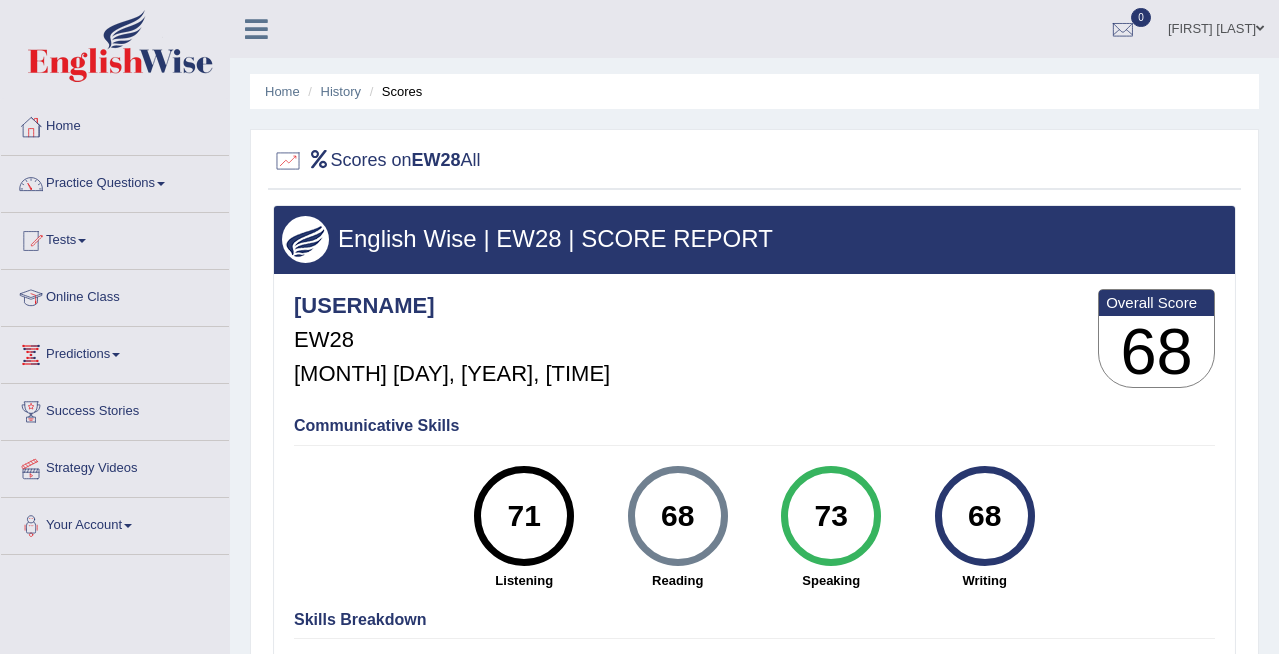 scroll, scrollTop: 0, scrollLeft: 0, axis: both 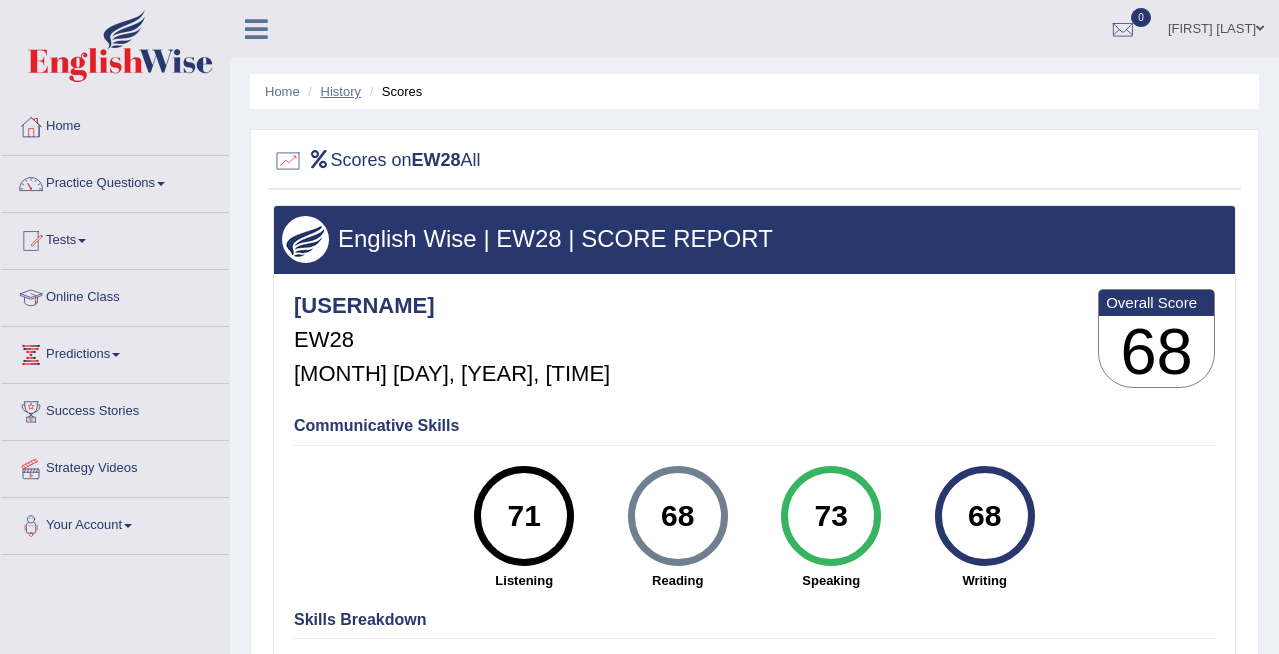 click on "History" at bounding box center (341, 91) 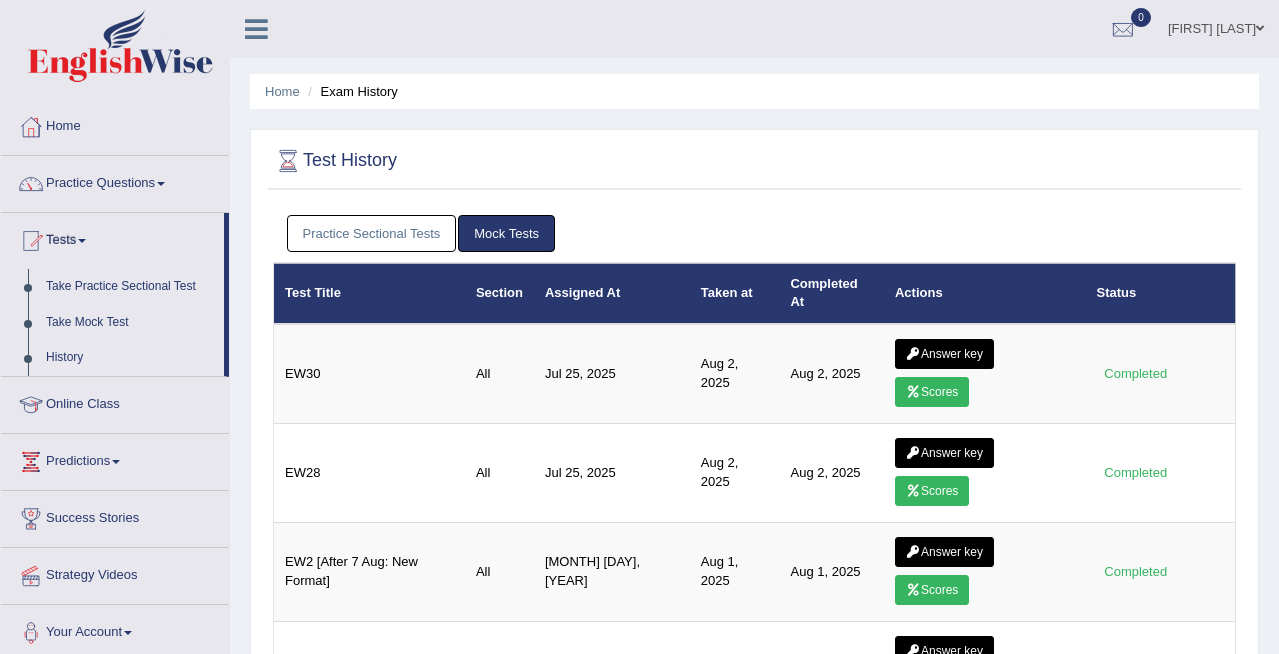 scroll, scrollTop: 0, scrollLeft: 0, axis: both 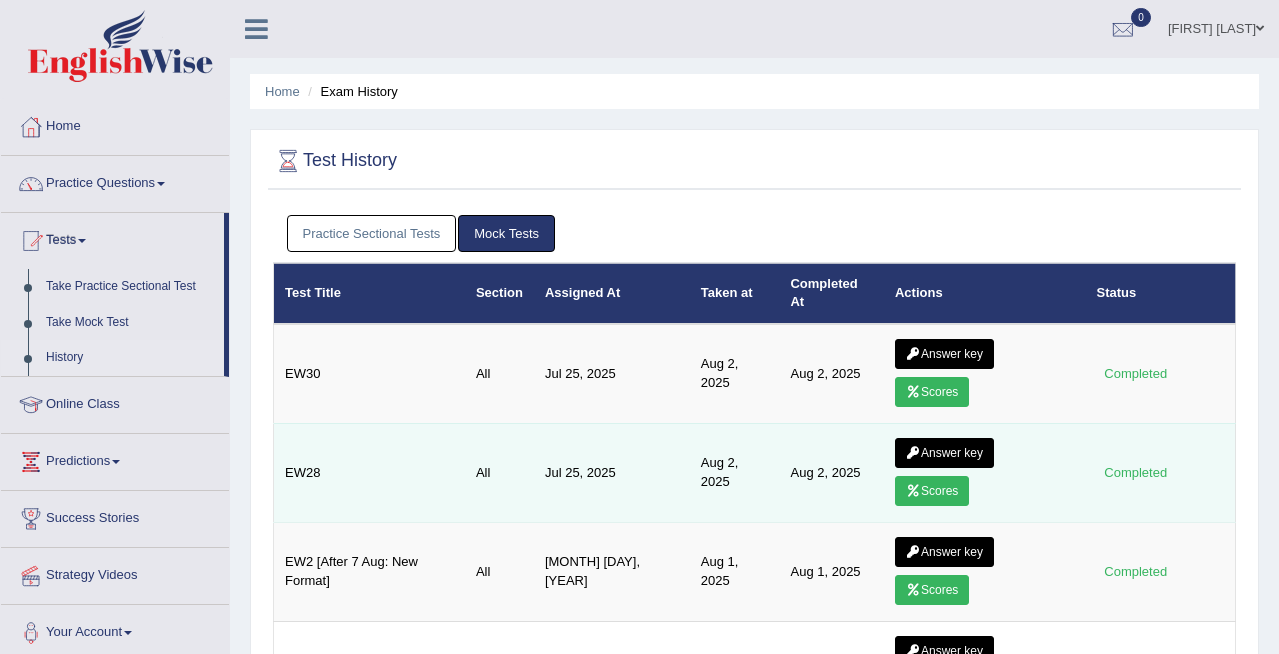 click at bounding box center (913, 453) 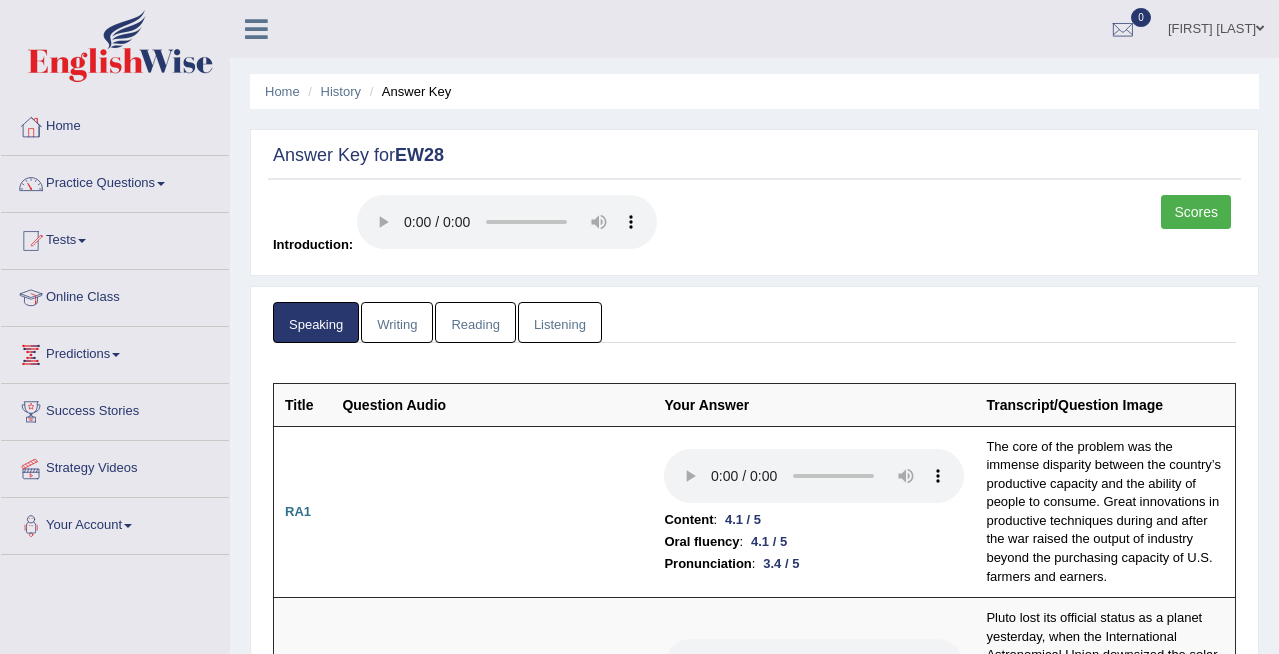 scroll, scrollTop: 0, scrollLeft: 0, axis: both 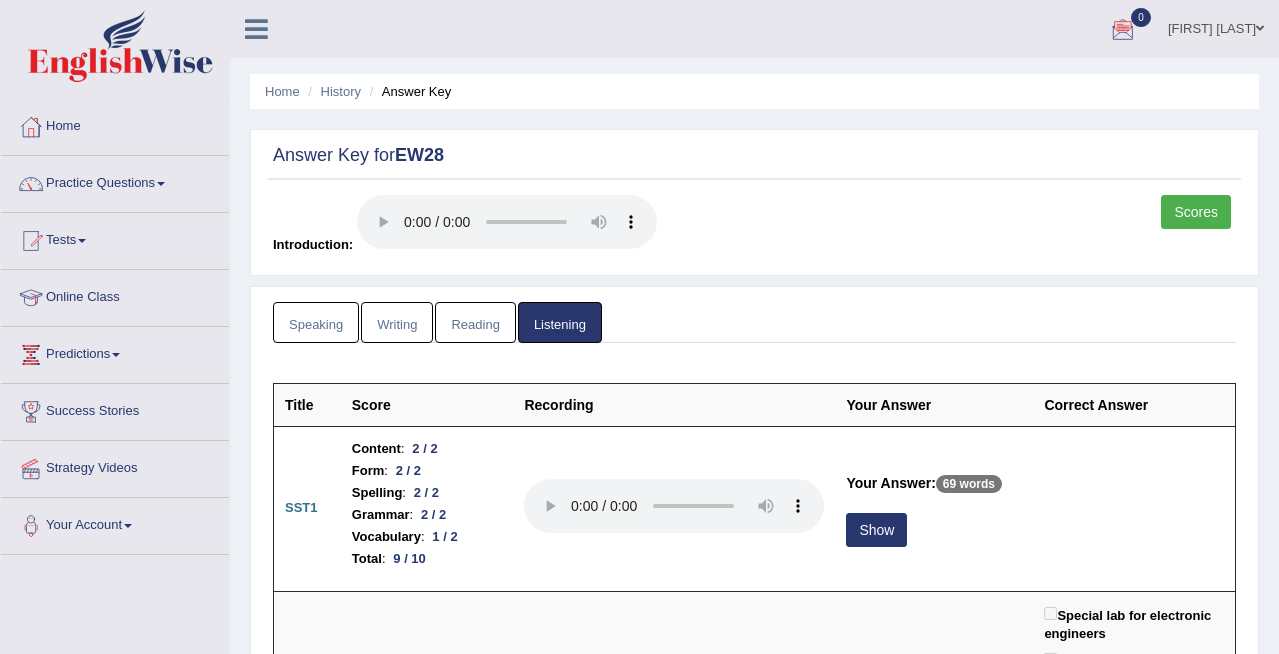 click on "Home
History
Answer Key" at bounding box center [754, 91] 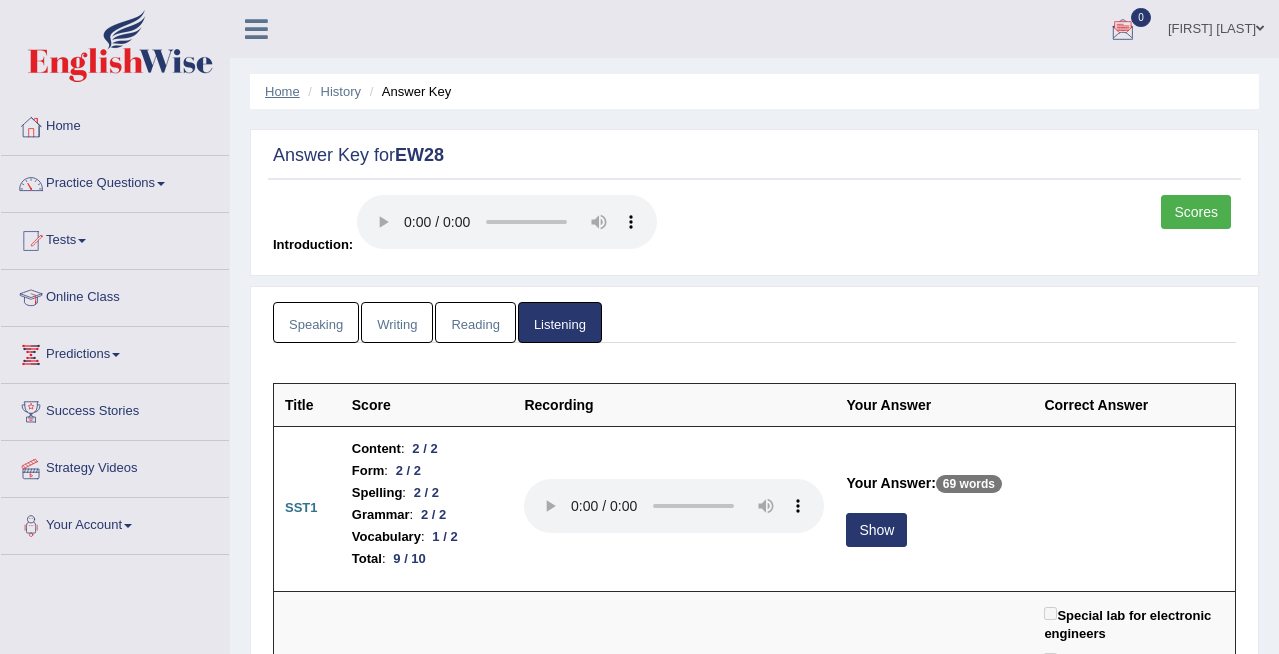 click on "Home" at bounding box center (282, 91) 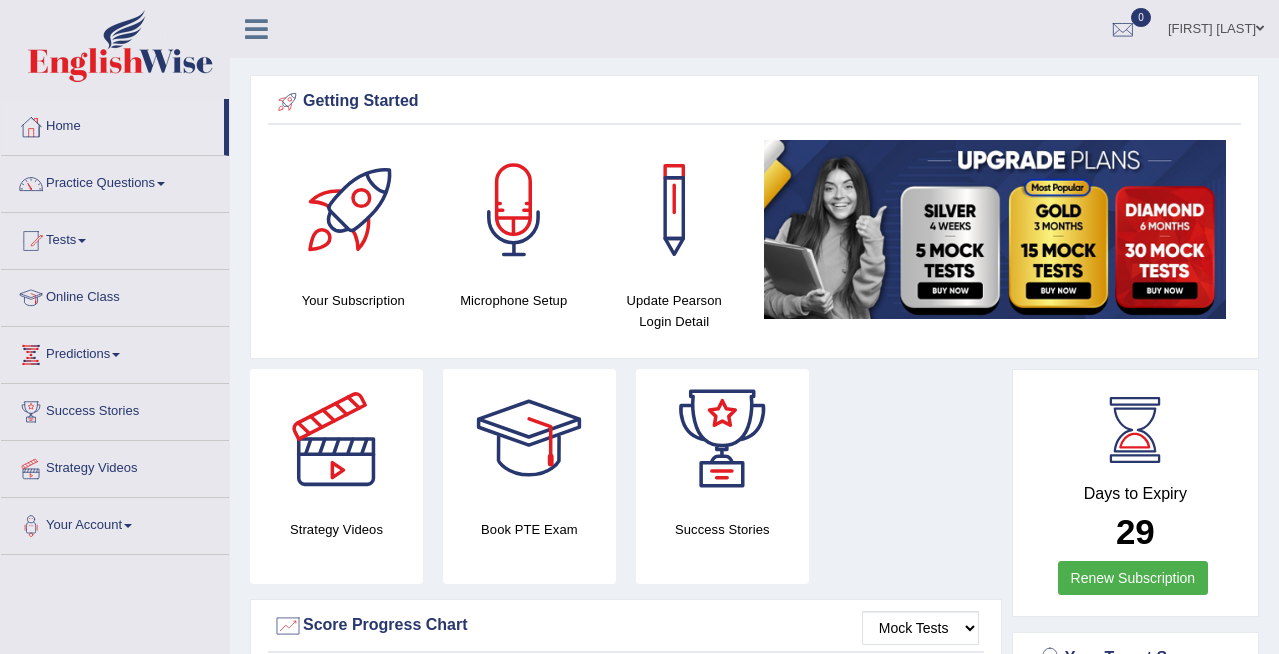 scroll, scrollTop: 0, scrollLeft: 0, axis: both 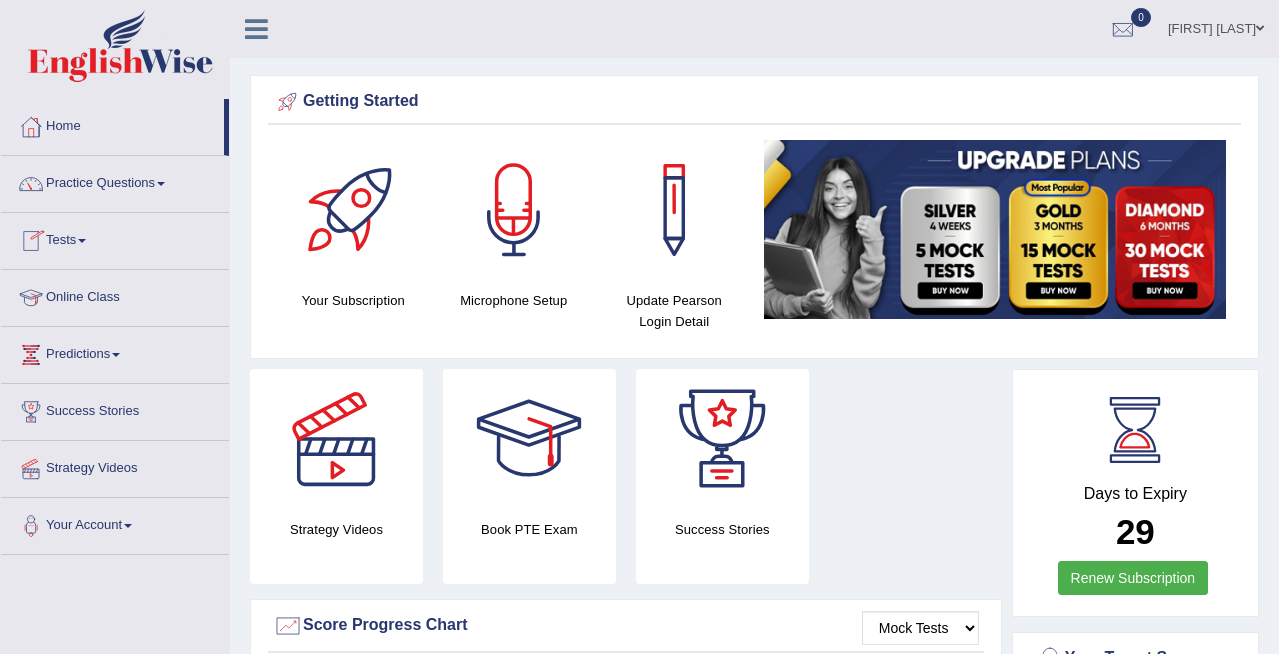 click on "Tests" at bounding box center (115, 238) 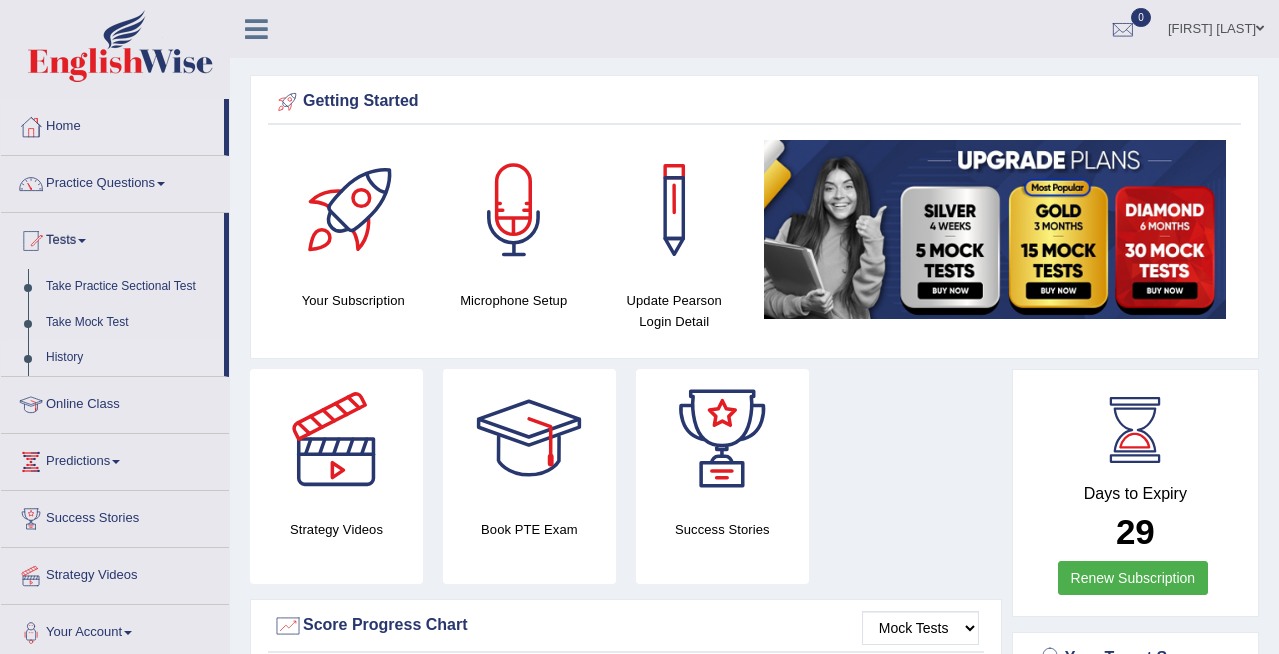 click on "History" at bounding box center [130, 358] 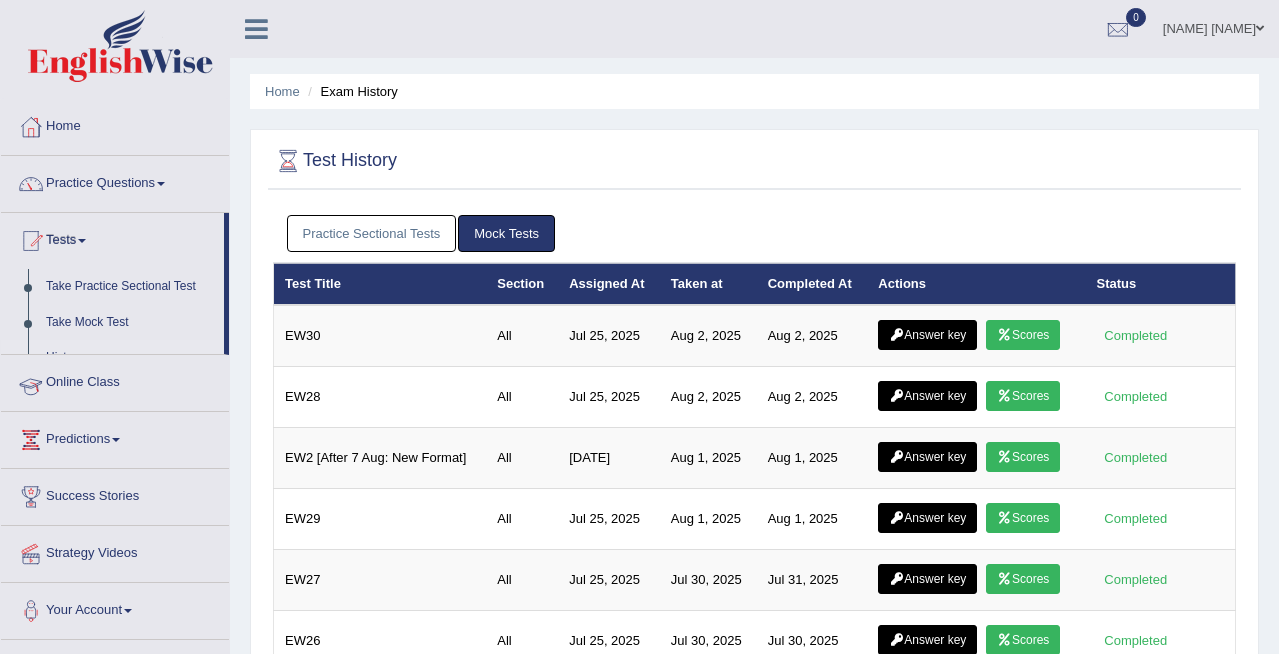 scroll, scrollTop: 0, scrollLeft: 0, axis: both 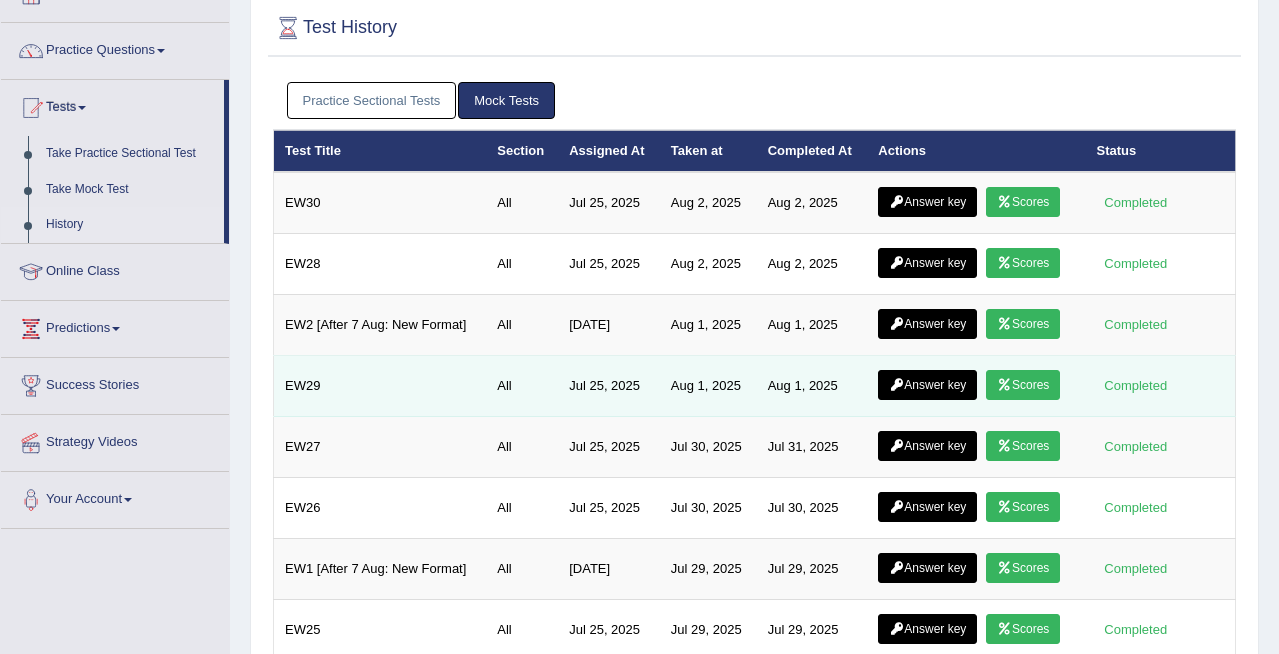 click on "Scores" at bounding box center [1023, 385] 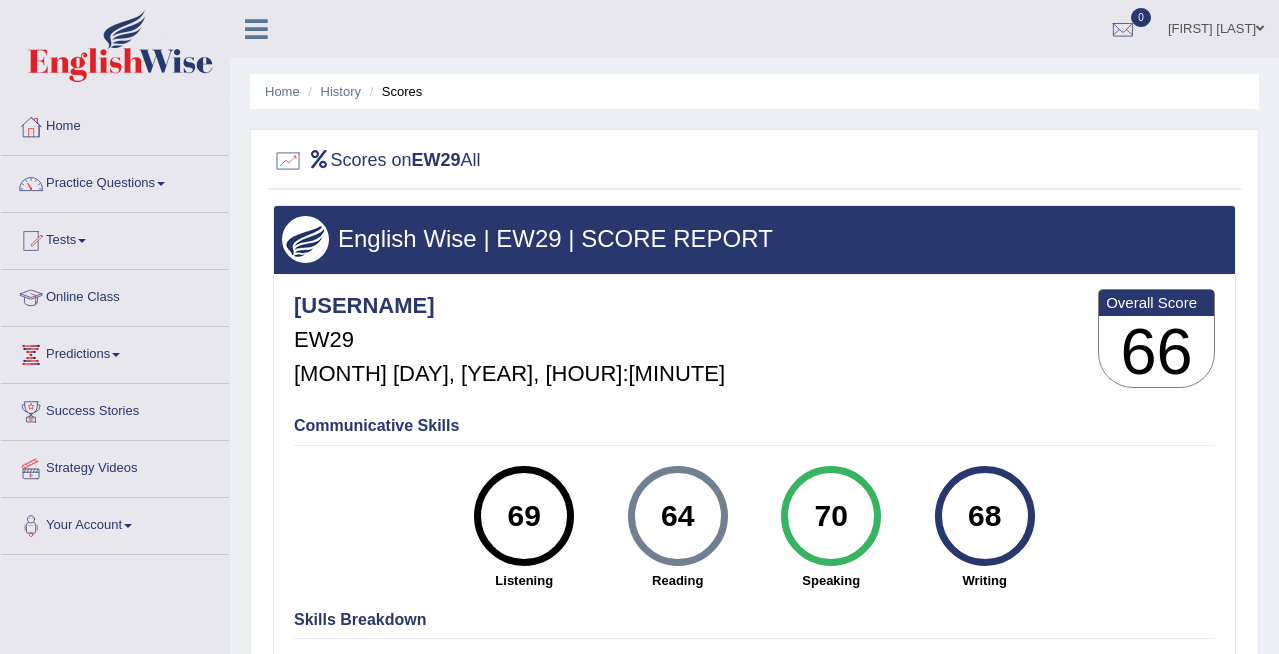 scroll, scrollTop: 0, scrollLeft: 0, axis: both 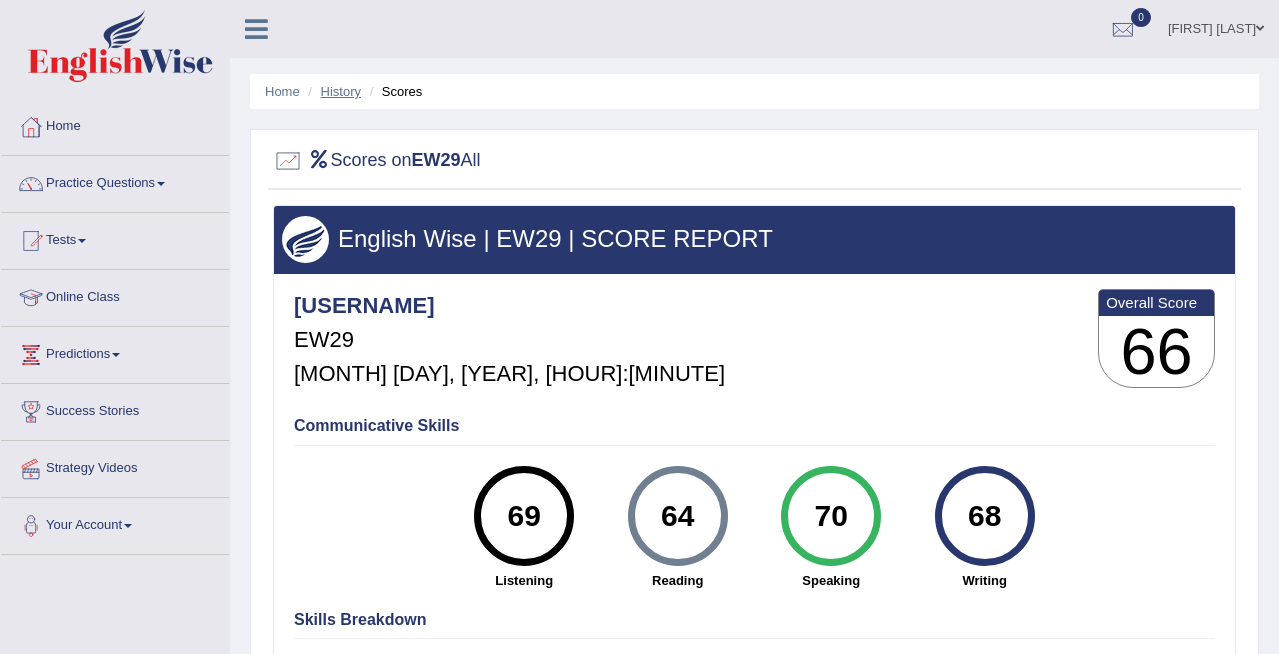 click on "History" at bounding box center [341, 91] 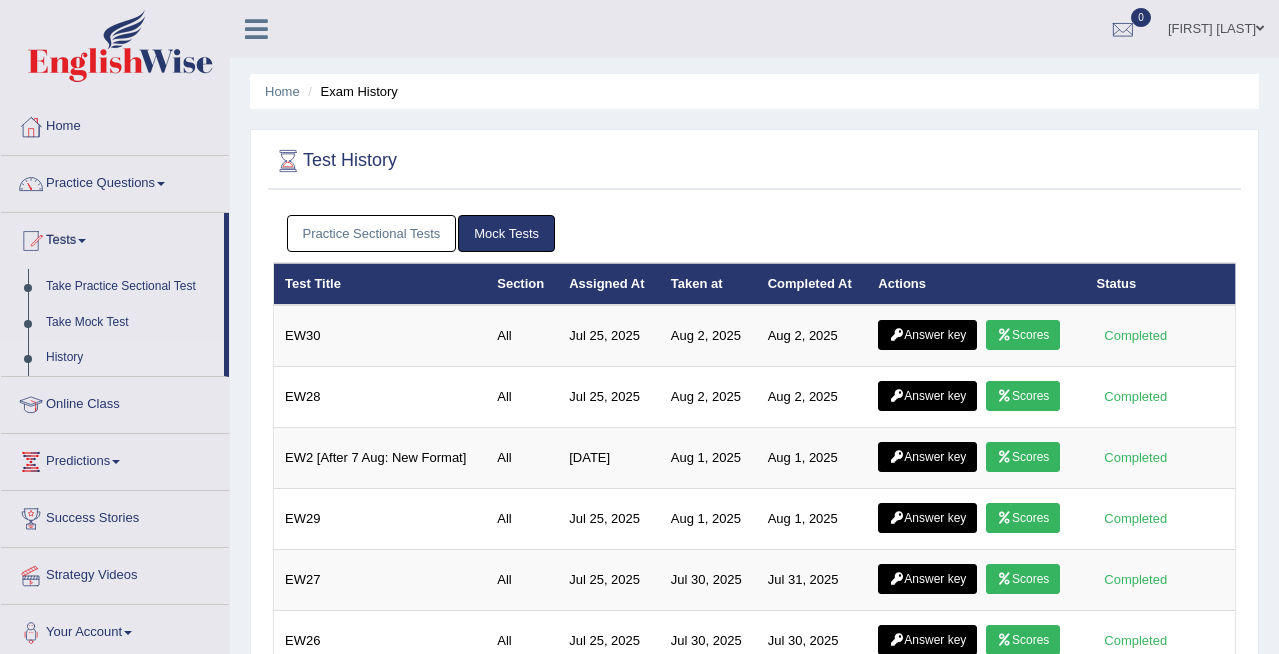 scroll, scrollTop: 0, scrollLeft: 0, axis: both 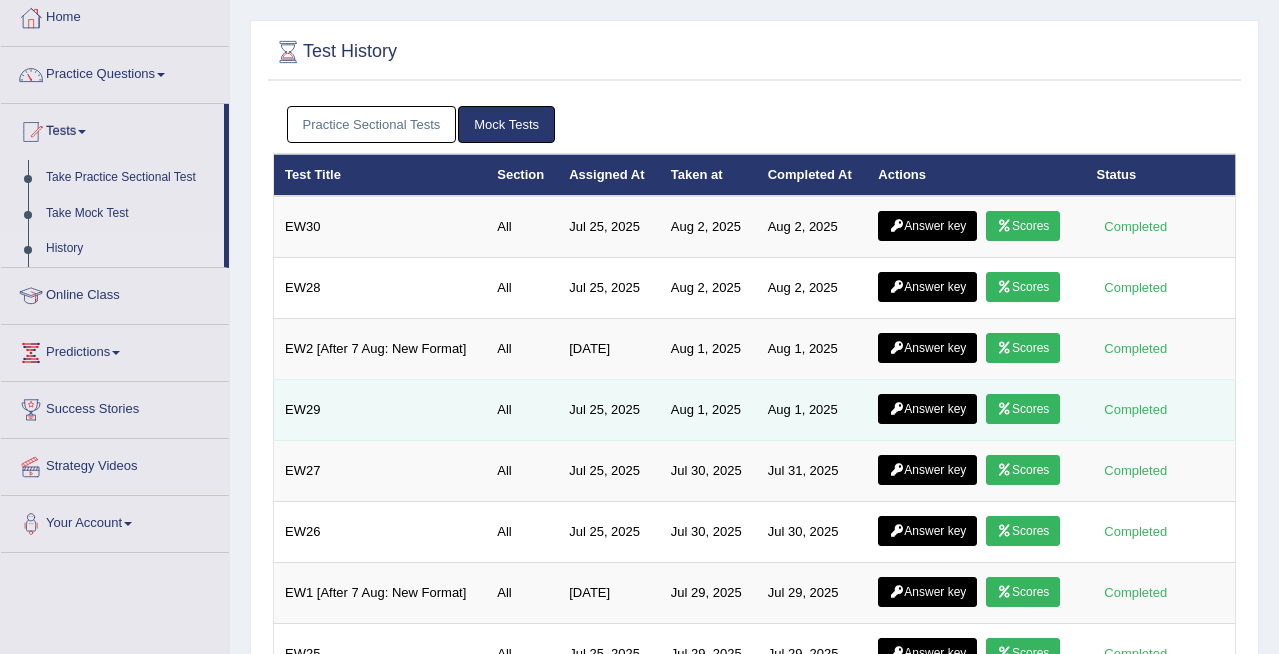 click on "Answer key" at bounding box center [927, 409] 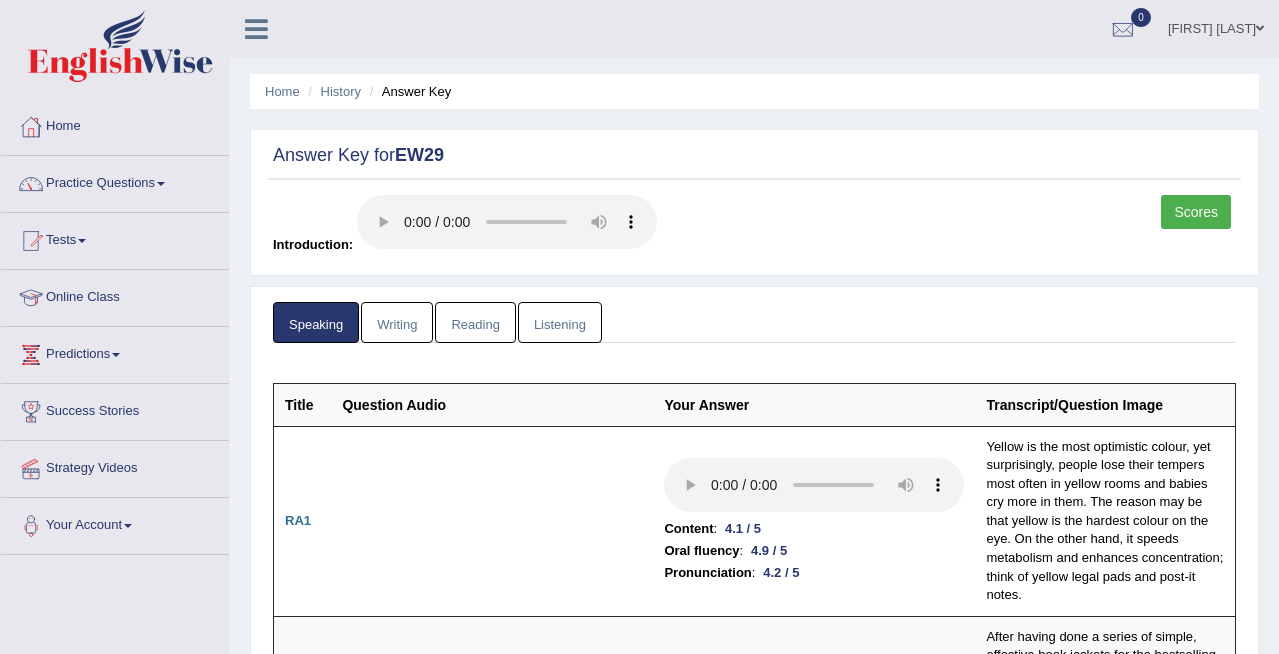 scroll, scrollTop: 0, scrollLeft: 0, axis: both 